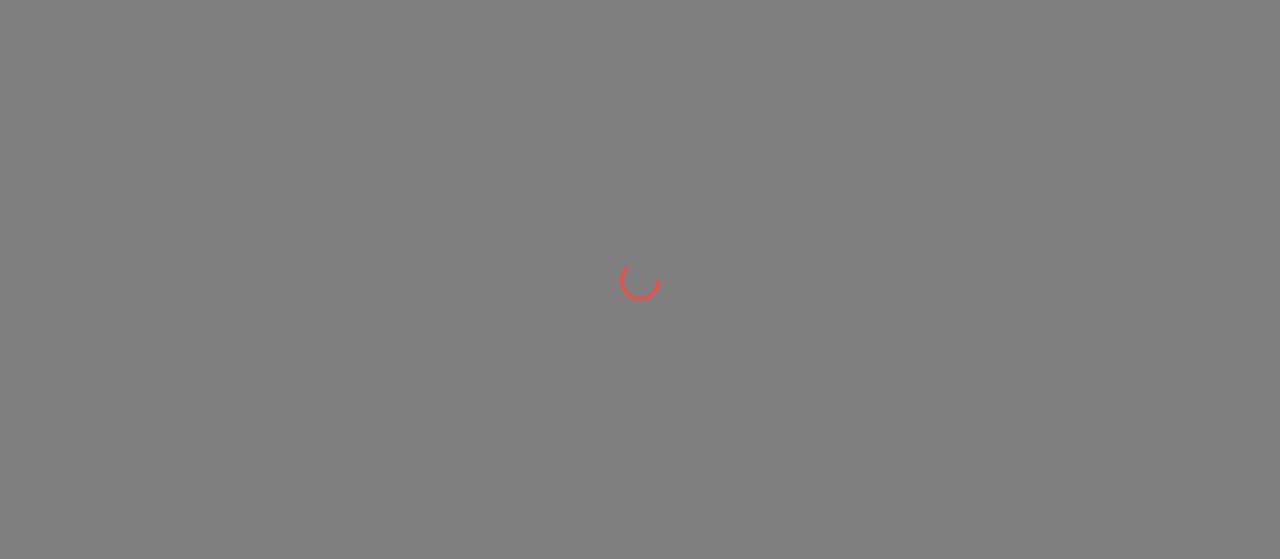 scroll, scrollTop: 0, scrollLeft: 0, axis: both 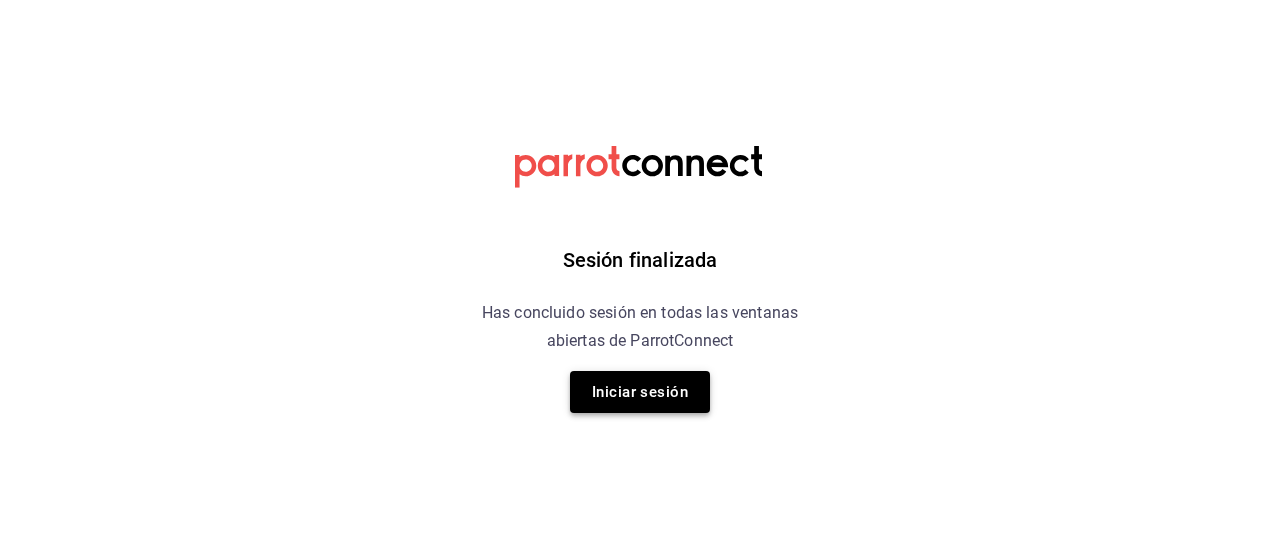 click on "Iniciar sesión" at bounding box center (640, 392) 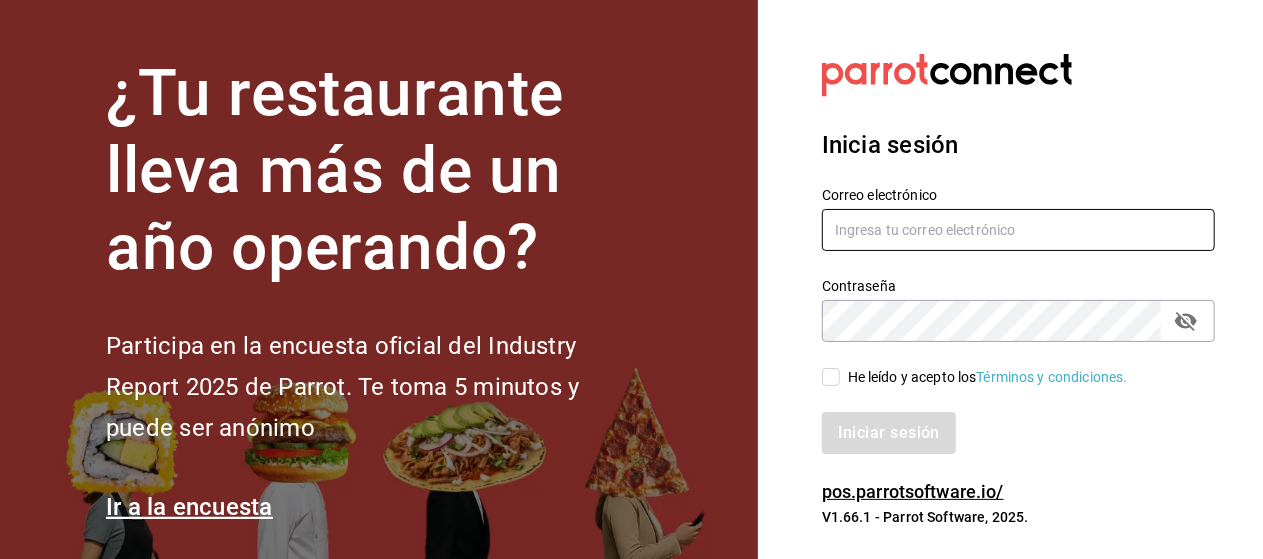 type on "mochomos.[STATE]@example.com" 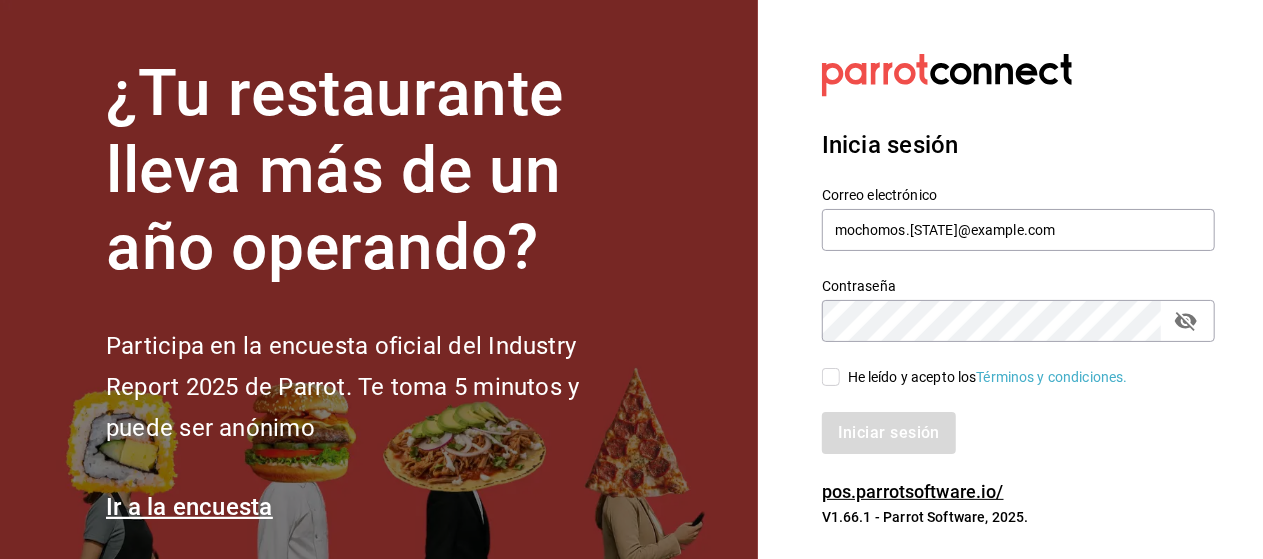 click on "He leído y acepto los  Términos y condiciones." at bounding box center (831, 377) 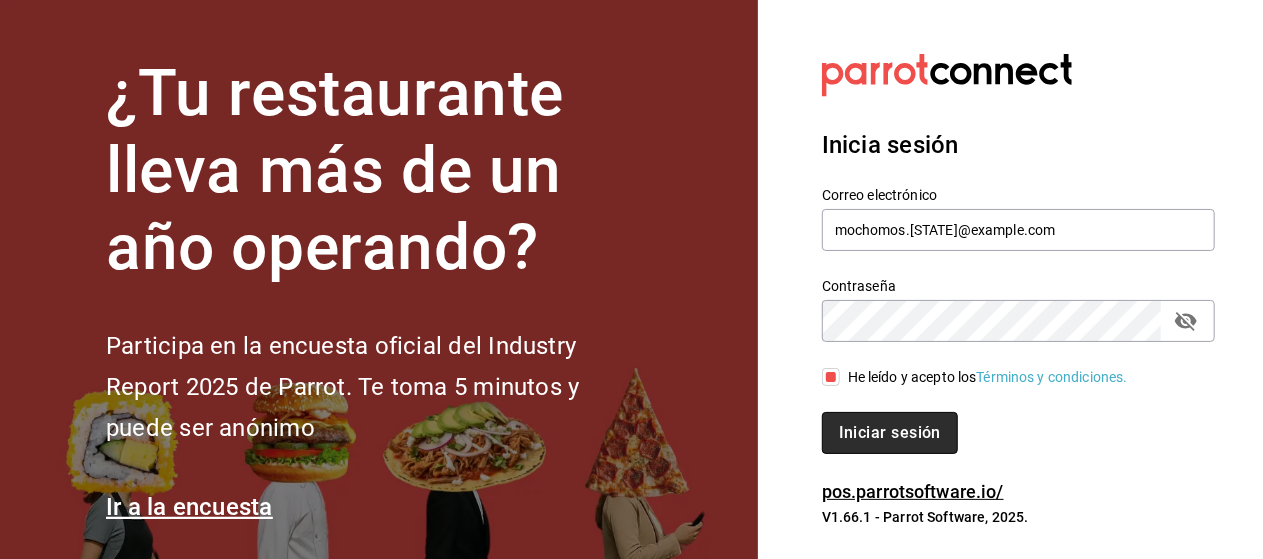 click on "Iniciar sesión" at bounding box center (890, 433) 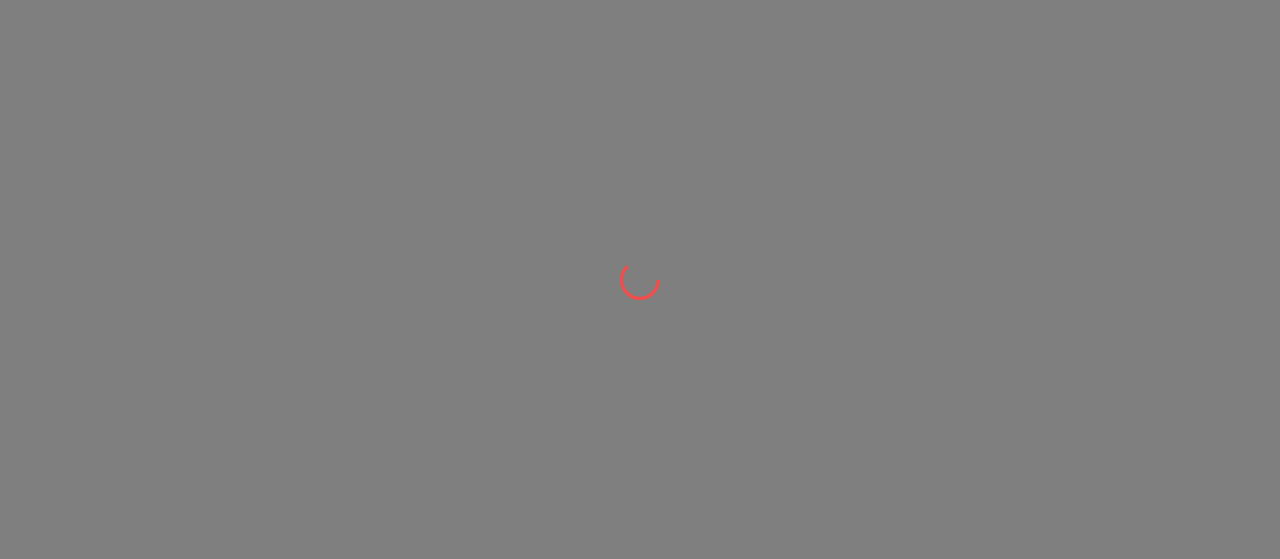 scroll, scrollTop: 0, scrollLeft: 0, axis: both 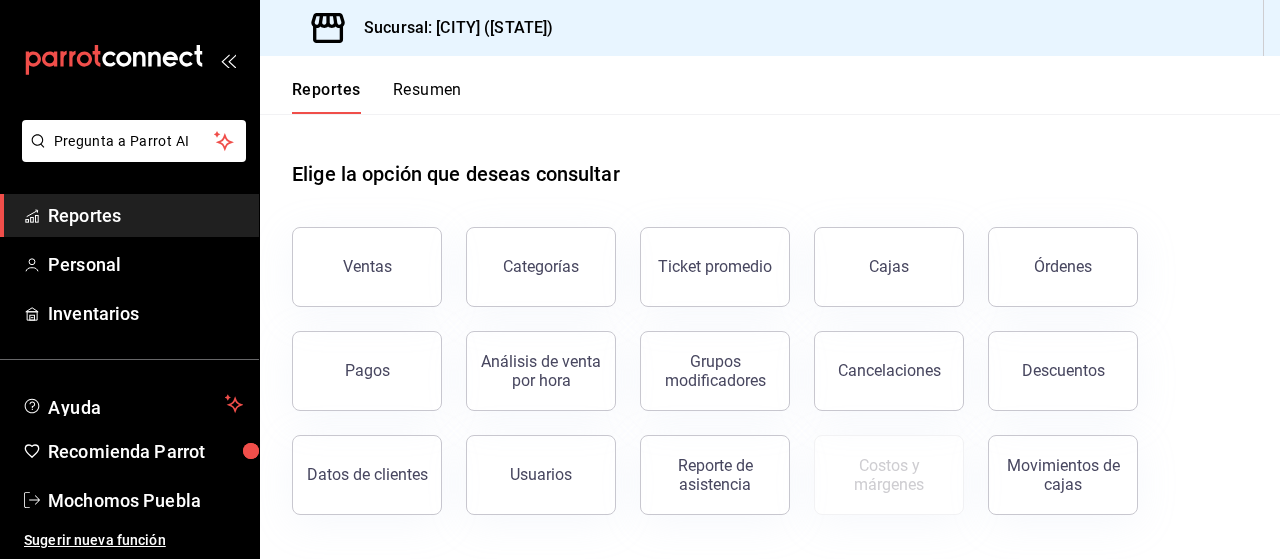 click on "Resumen" at bounding box center (427, 97) 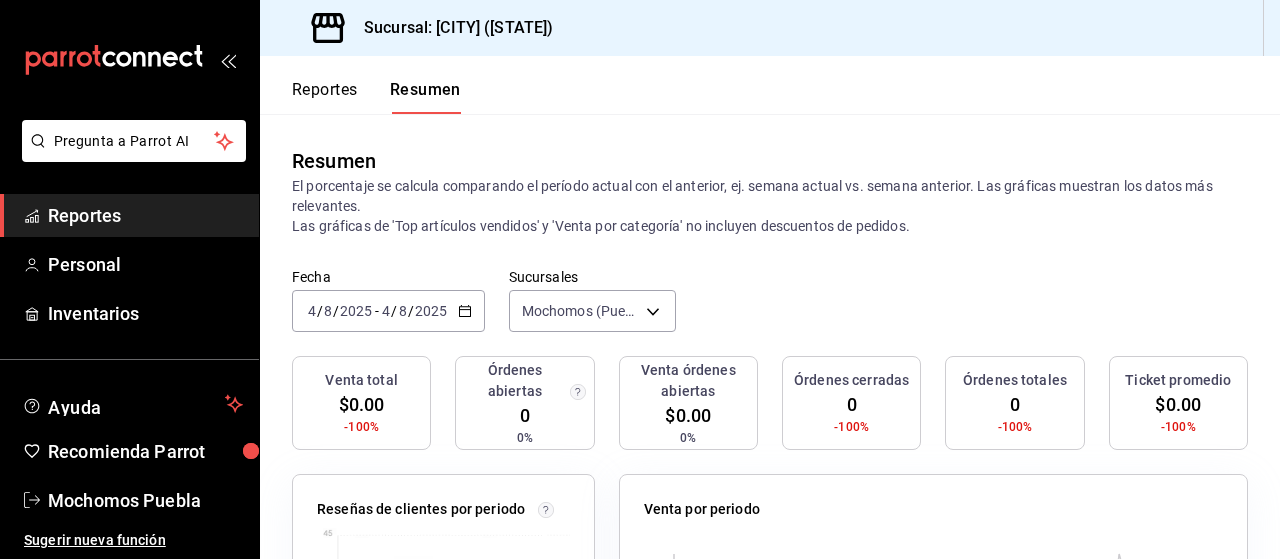 click on "2025" at bounding box center [431, 311] 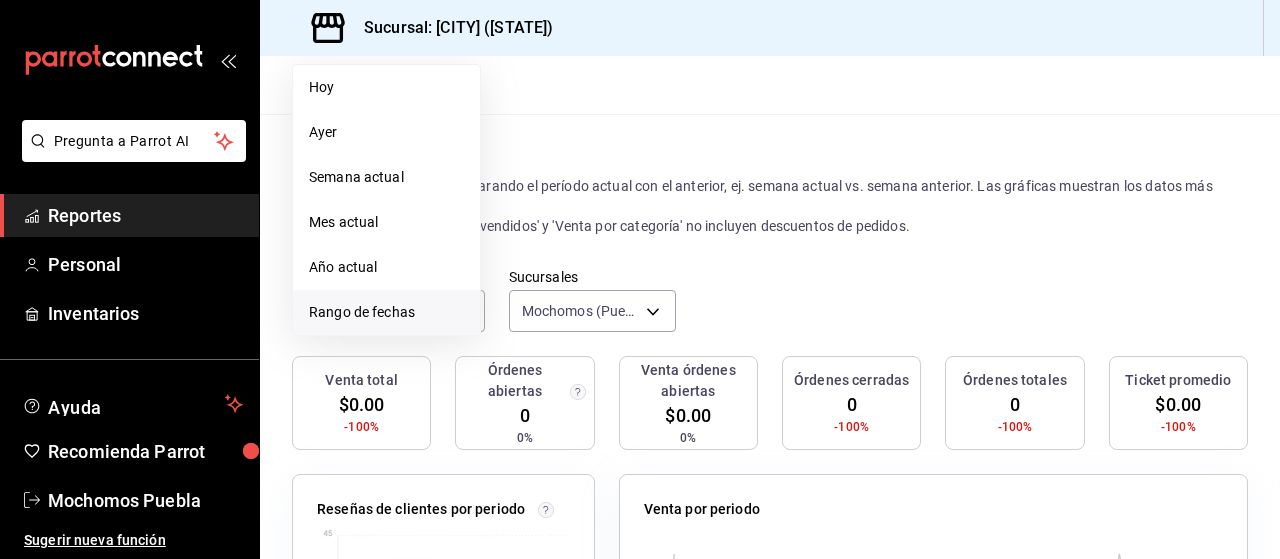 click on "Rango de fechas" at bounding box center [386, 312] 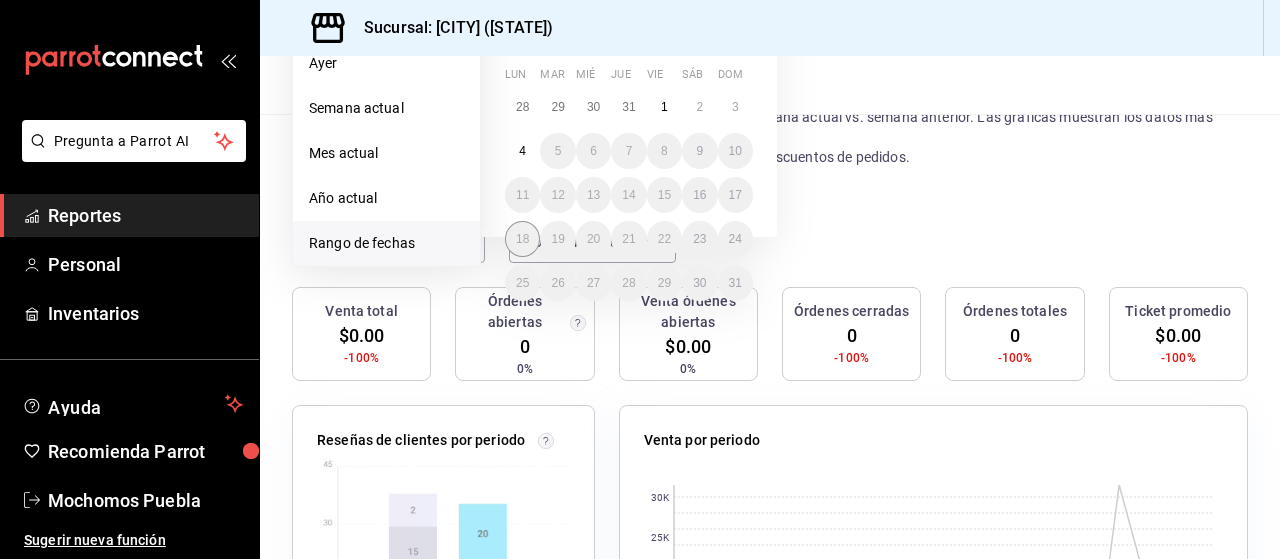scroll, scrollTop: 0, scrollLeft: 0, axis: both 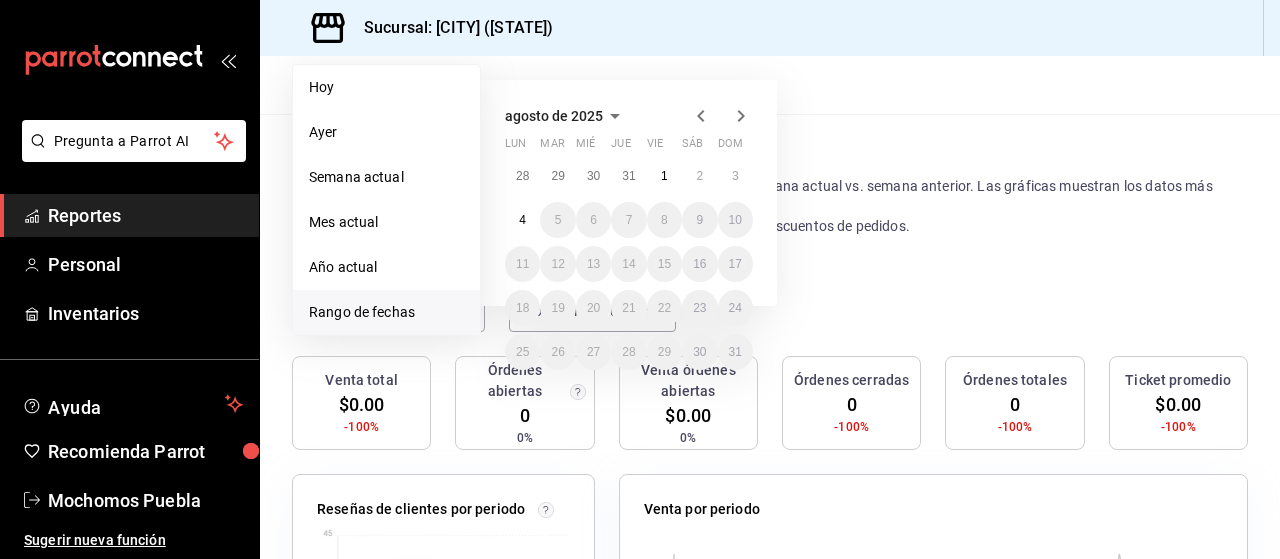 click 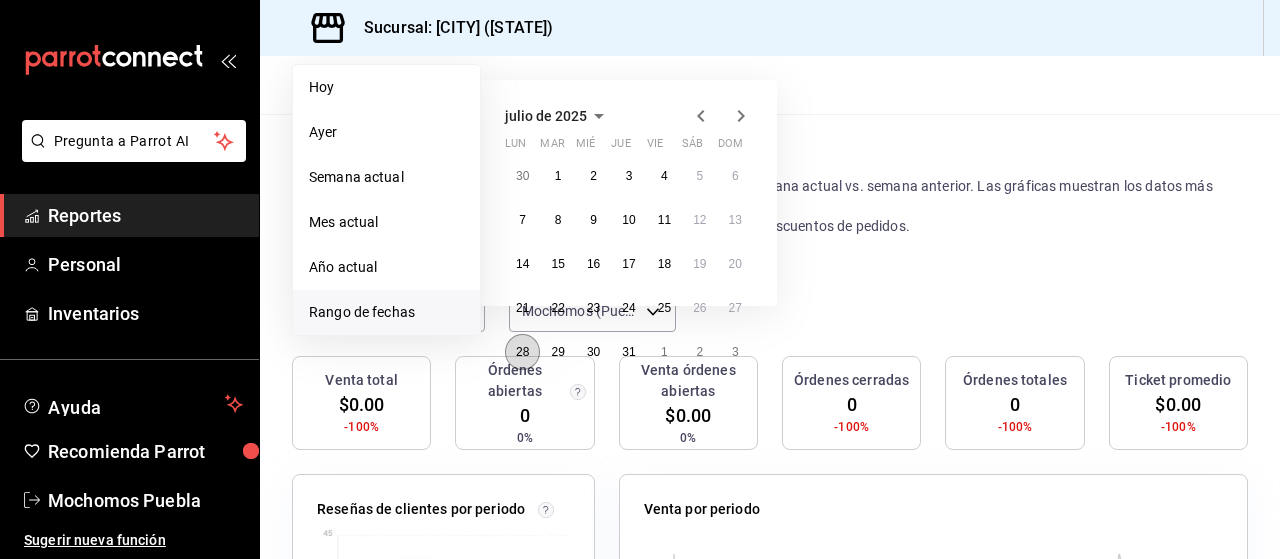 click on "28" at bounding box center (522, 352) 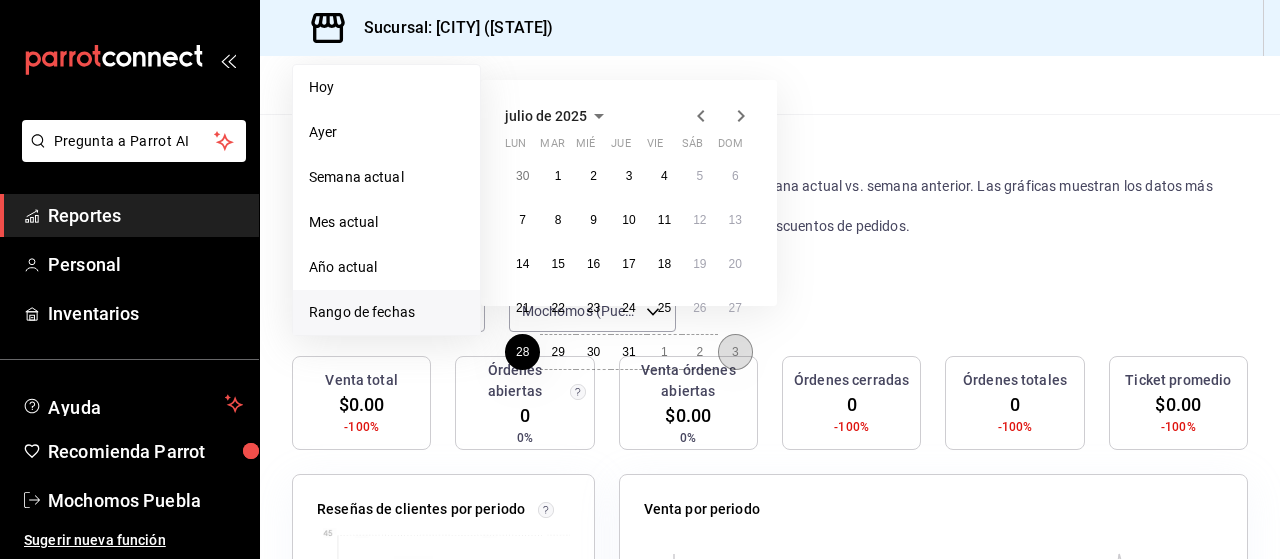 click on "3" at bounding box center (735, 352) 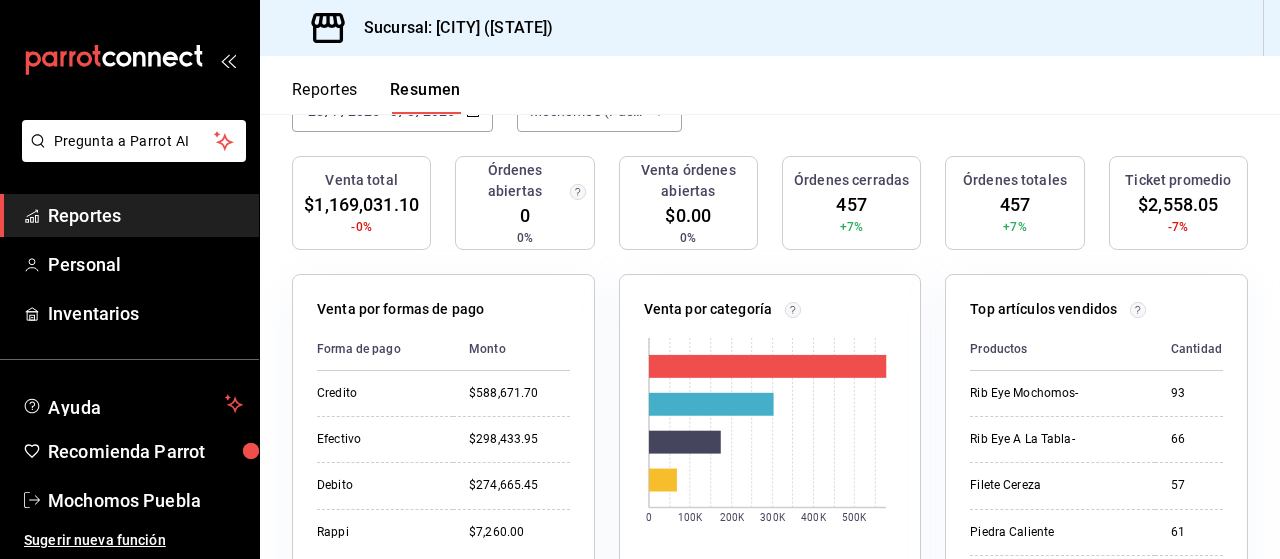 scroll, scrollTop: 0, scrollLeft: 0, axis: both 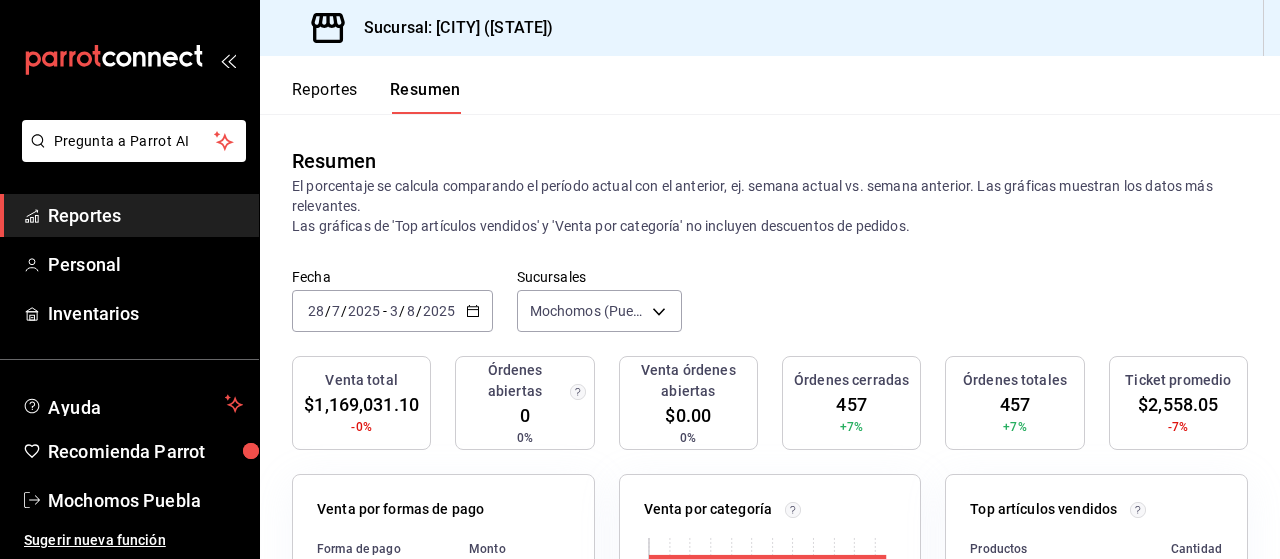 click on "Resumen" at bounding box center [425, 97] 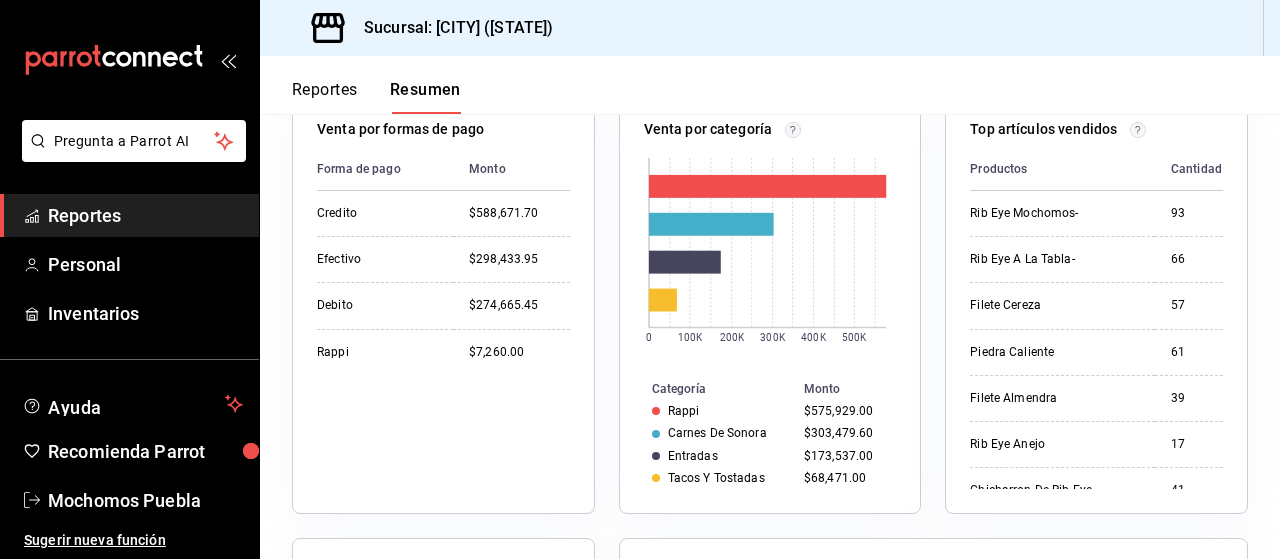 scroll, scrollTop: 0, scrollLeft: 0, axis: both 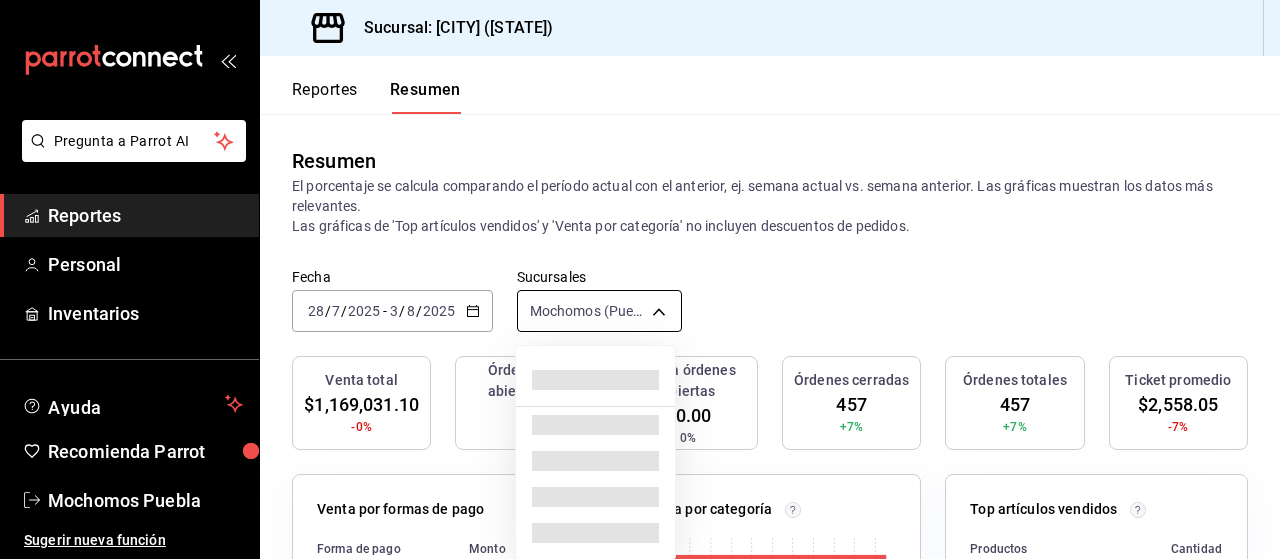 click on "Pregunta a Parrot AI Reportes   Personal   Inventarios   Ayuda Recomienda Parrot   Mochomos [CITY]   Sugerir nueva función   Sucursal: Mochomos ([CITY]) Reportes Resumen Resumen El porcentaje se calcula comparando el período actual con el anterior, ej. semana actual vs. semana anterior. Las gráficas muestran los datos más relevantes.  Las gráficas de 'Top artículos vendidos' y 'Venta por categoría' no incluyen descuentos de pedidos. Fecha [DATE] [DATE] - [DATE] Sucursales Mochomos ([CITY]) [object Object] Venta total $[MONEY] -0% Órdenes abiertas 0 0% Venta órdenes abiertas $0.00 0% Órdenes cerradas 457 +7% Órdenes totales 457 +7% Ticket promedio $[MONEY] -7% Venta por formas de pago Forma de pago Monto Credito $[MONEY] Efectivo $[MONEY] Debito $[MONEY] Rappi $[MONEY] Venta por categoría   0 100K 200K 300K 400K 500K Categoría Monto Rappi $[MONEY] Carnes De Sonora $[MONEY] Entradas $[MONEY] Tacos Y Tostadas $[MONEY] Top artículos vendidos" at bounding box center (640, 279) 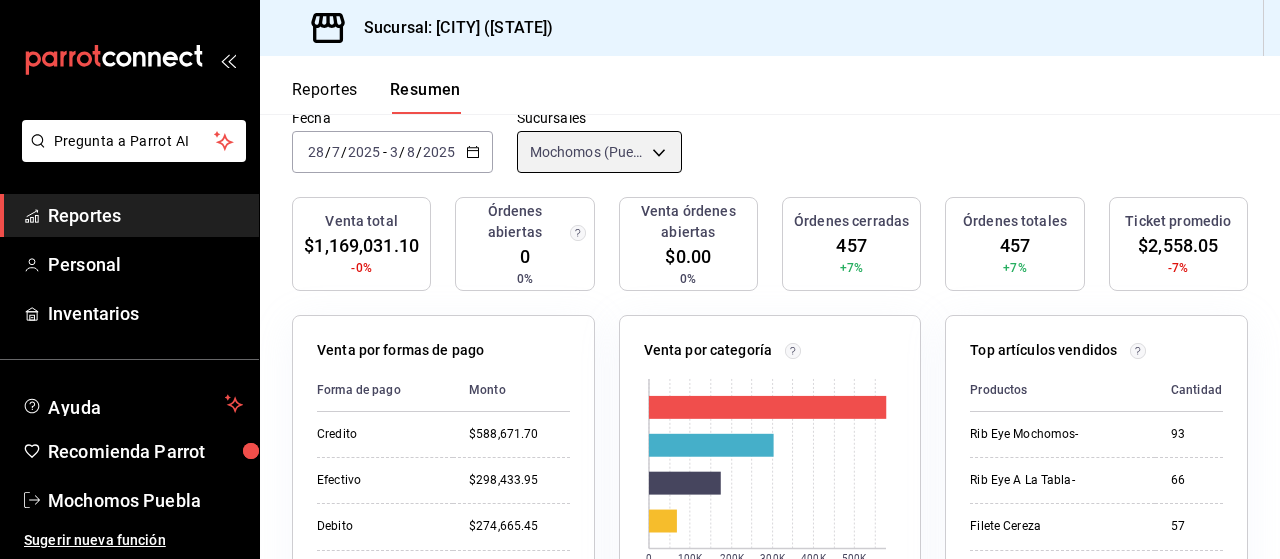 scroll, scrollTop: 0, scrollLeft: 0, axis: both 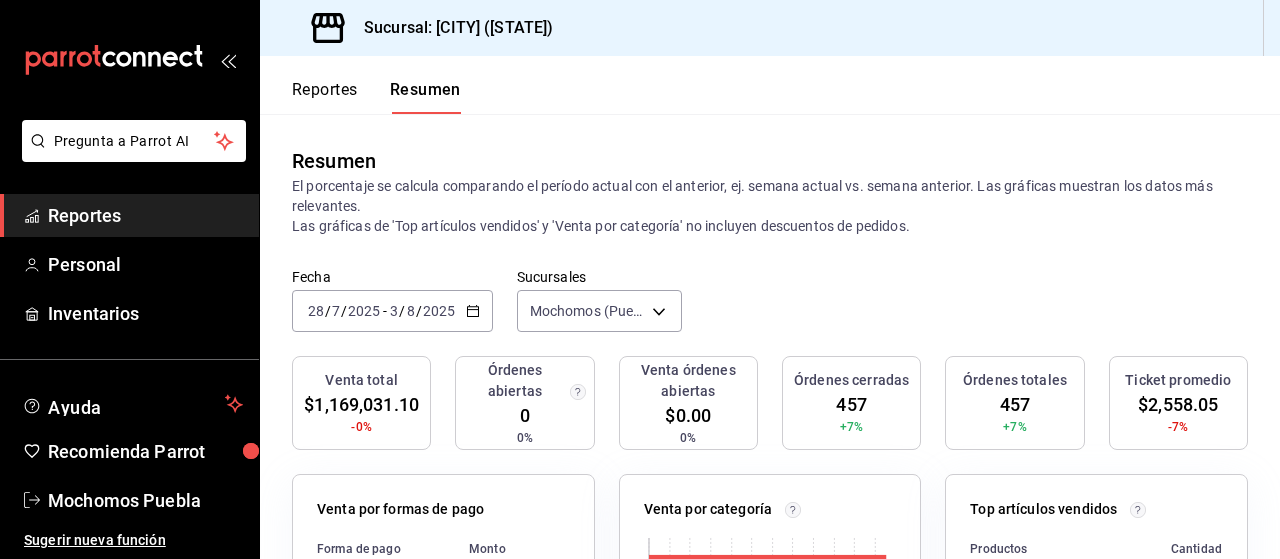 click on "Reportes" at bounding box center (325, 97) 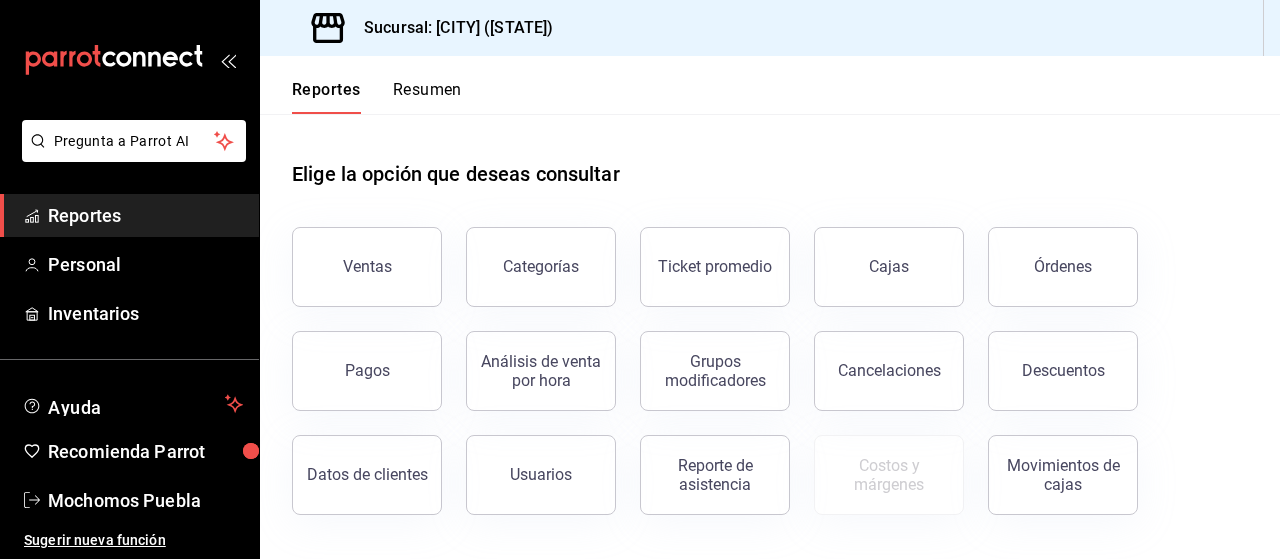 click on "Reportes" at bounding box center (326, 97) 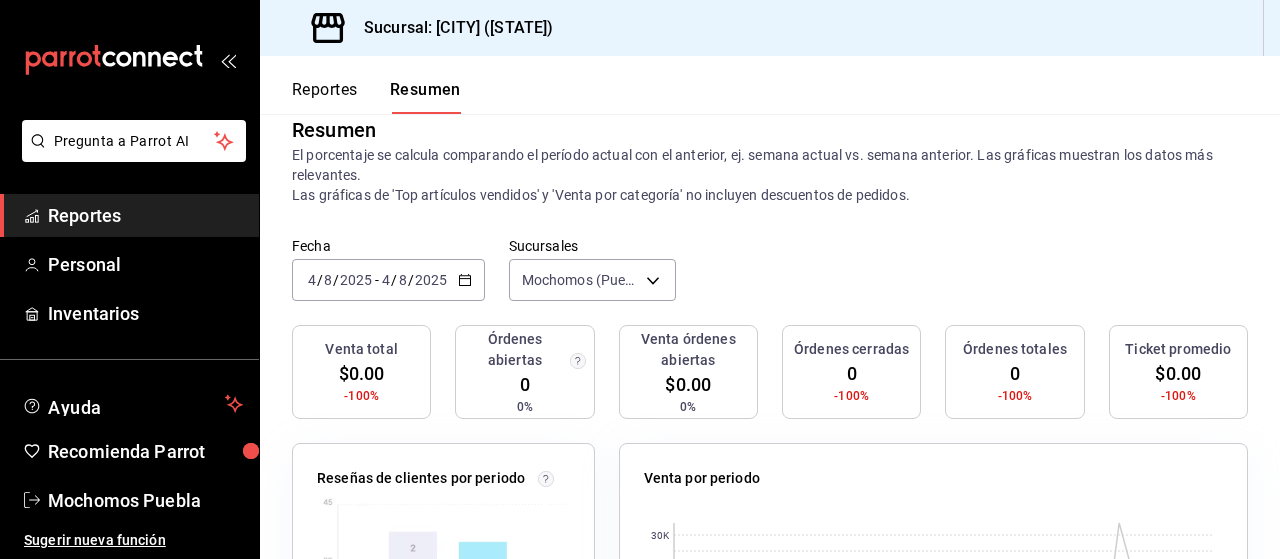 scroll, scrollTop: 0, scrollLeft: 0, axis: both 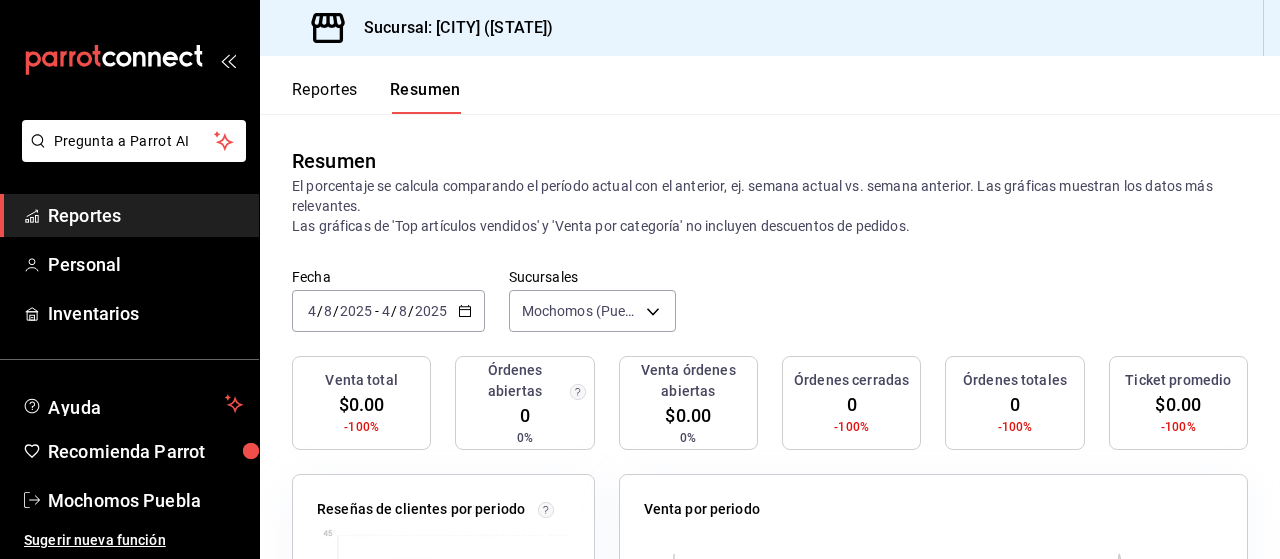 click on "Reportes" at bounding box center [145, 215] 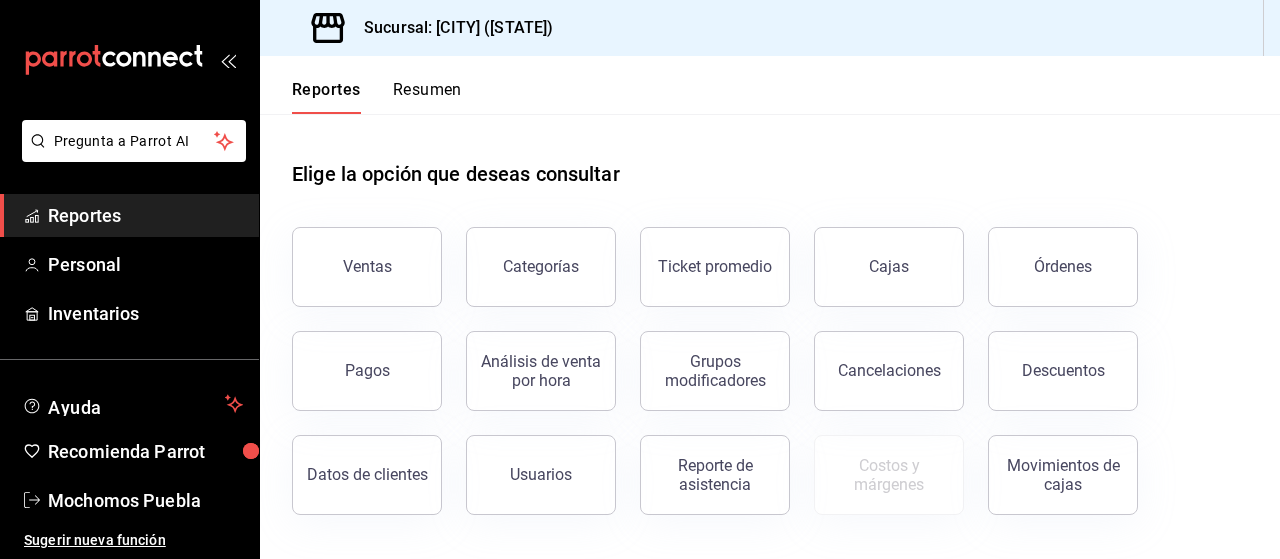 click on "Resumen" at bounding box center (427, 97) 